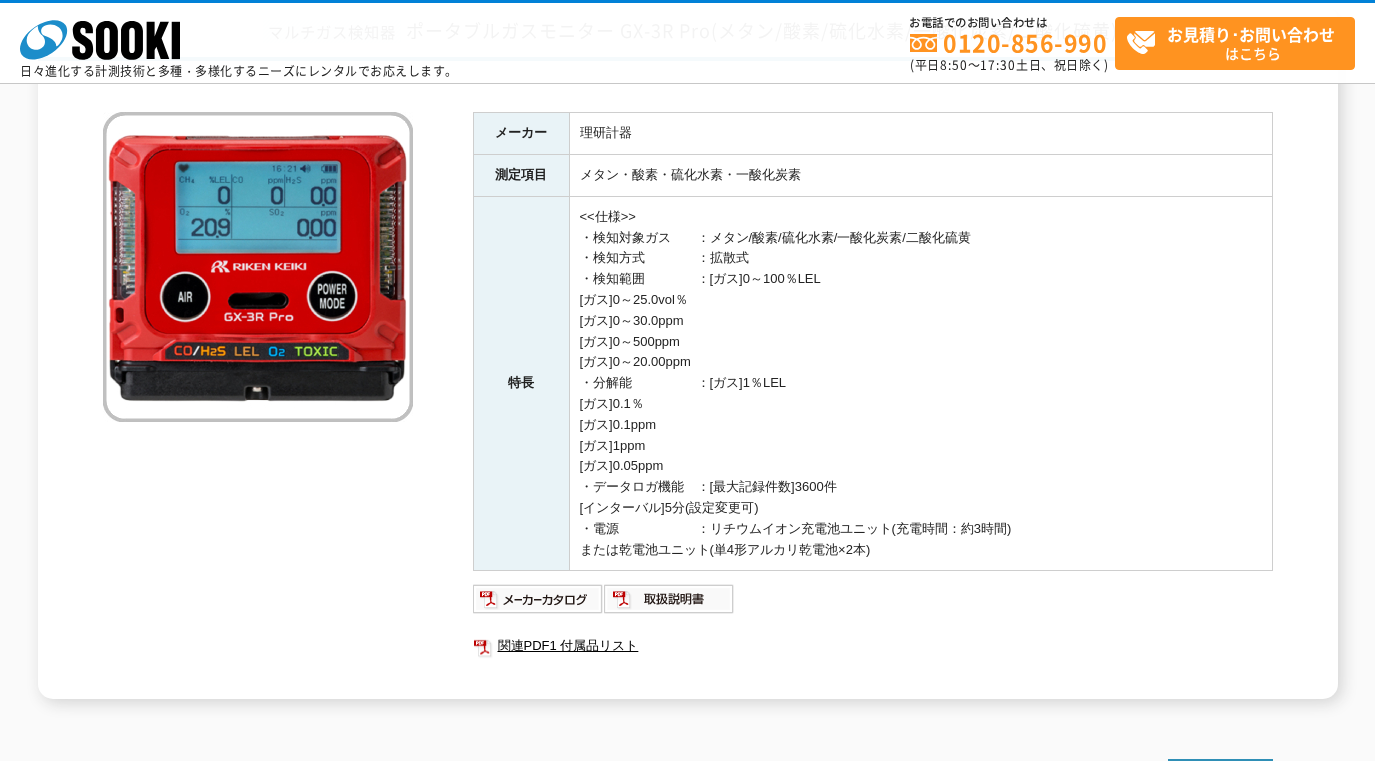 scroll, scrollTop: 167, scrollLeft: 0, axis: vertical 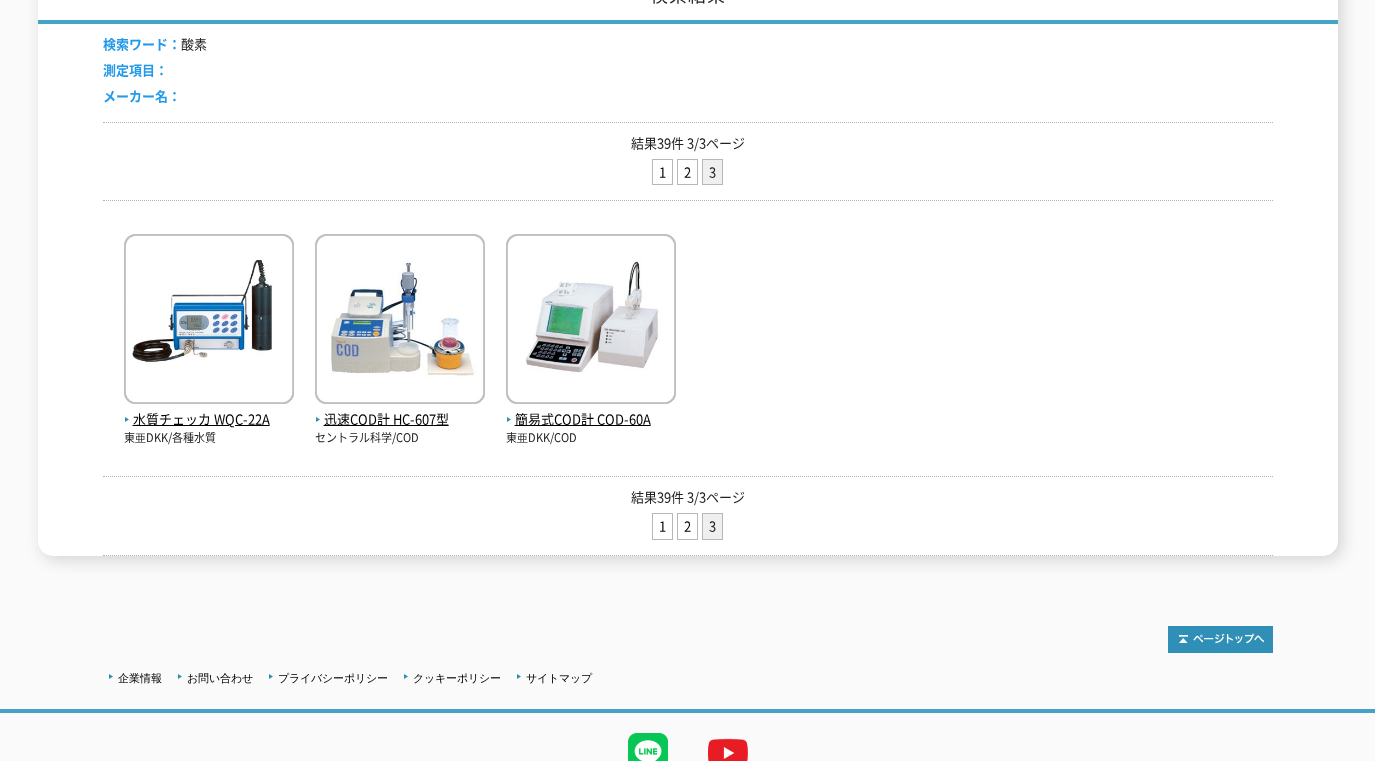 drag, startPoint x: 0, startPoint y: 0, endPoint x: 847, endPoint y: 399, distance: 936.27454 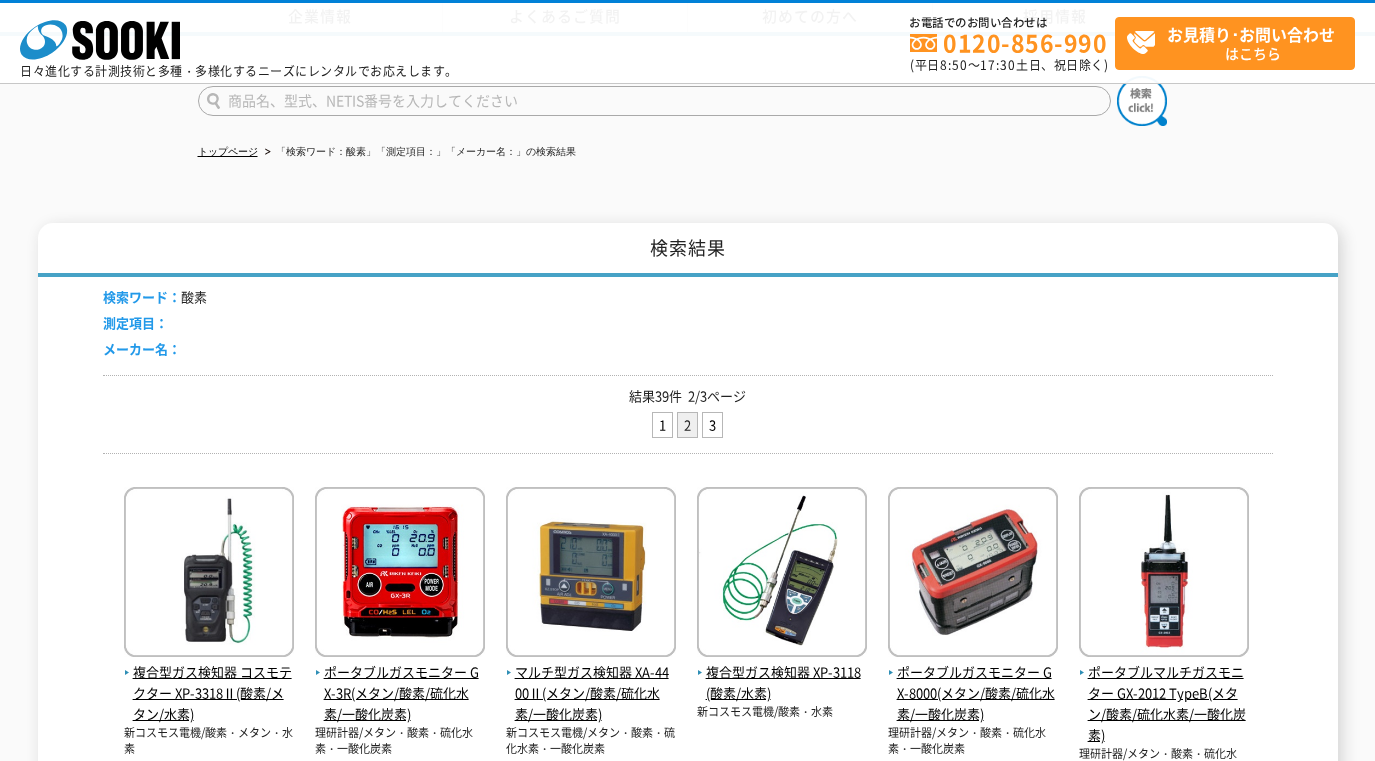 scroll, scrollTop: 833, scrollLeft: 0, axis: vertical 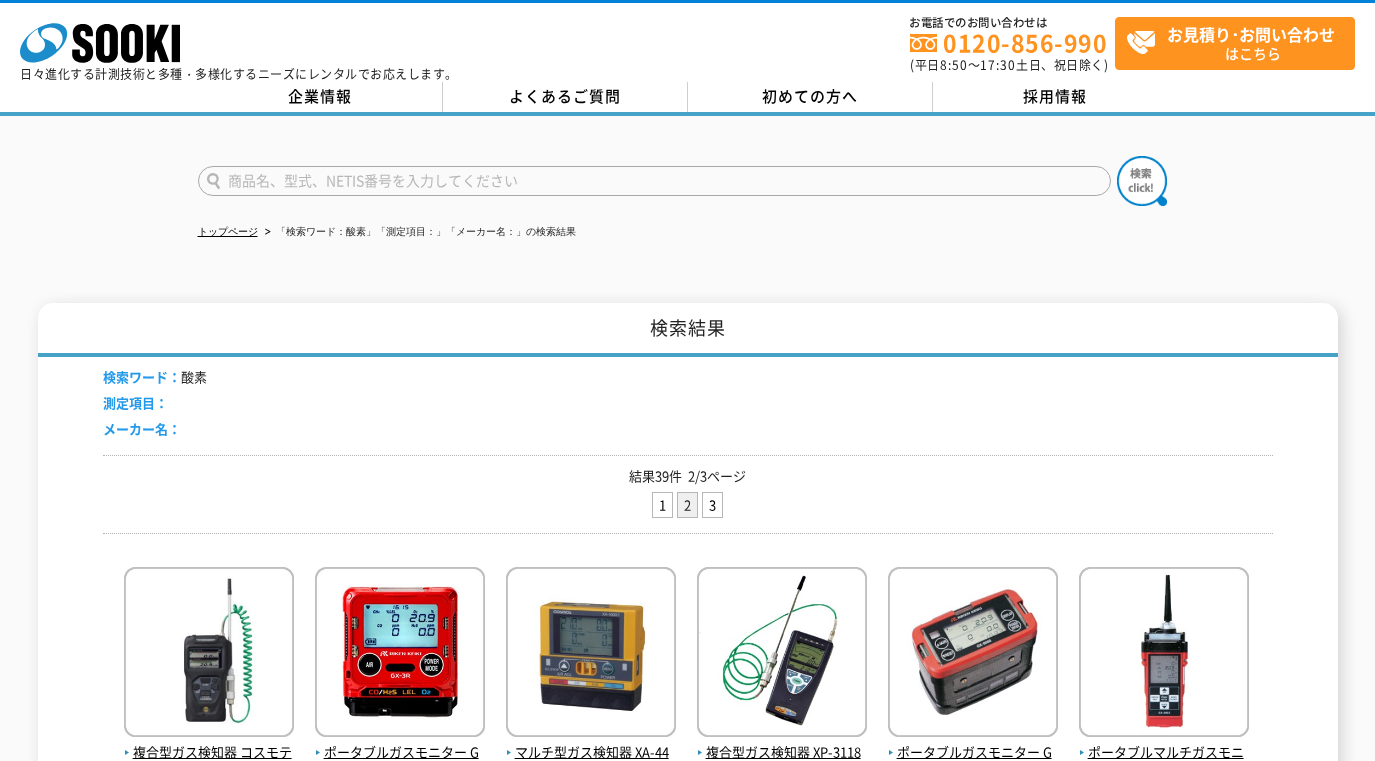click at bounding box center (654, 181) 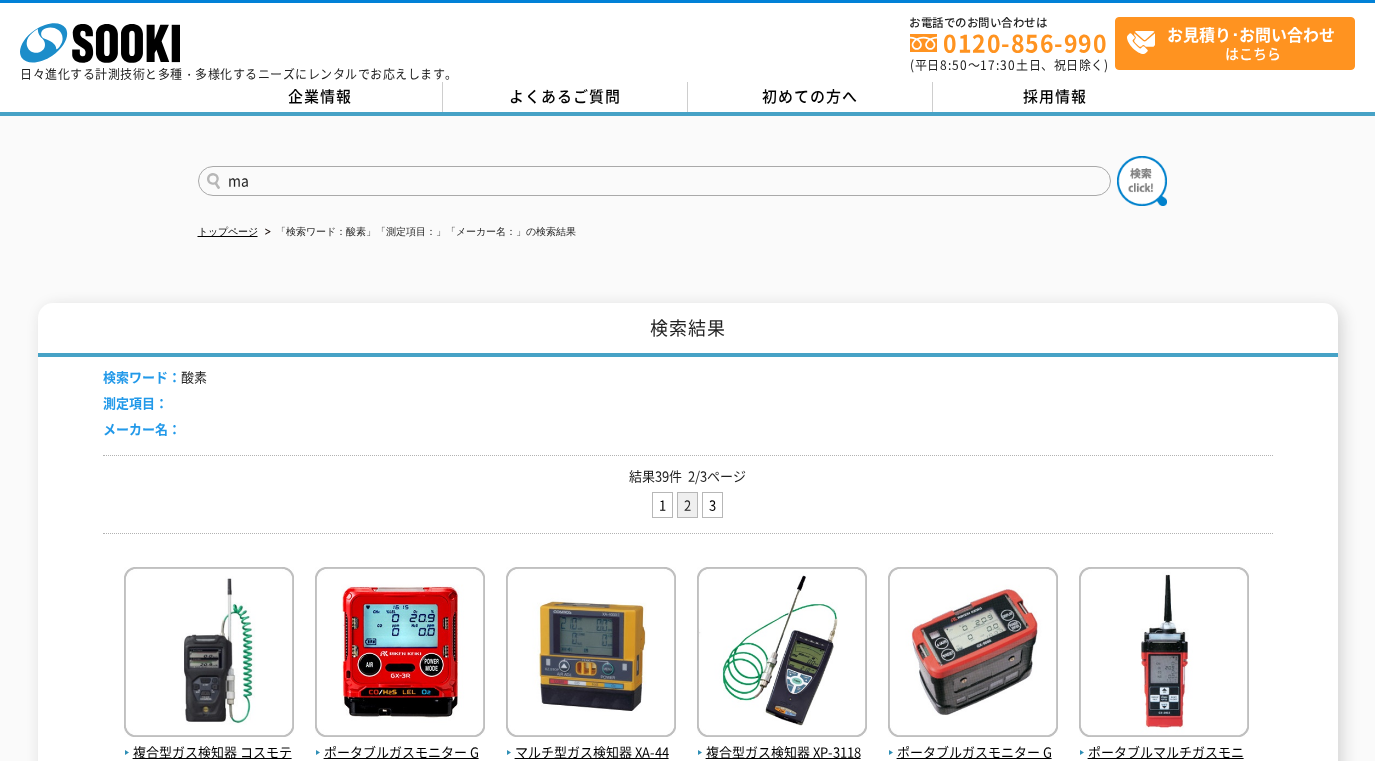 type on "m" 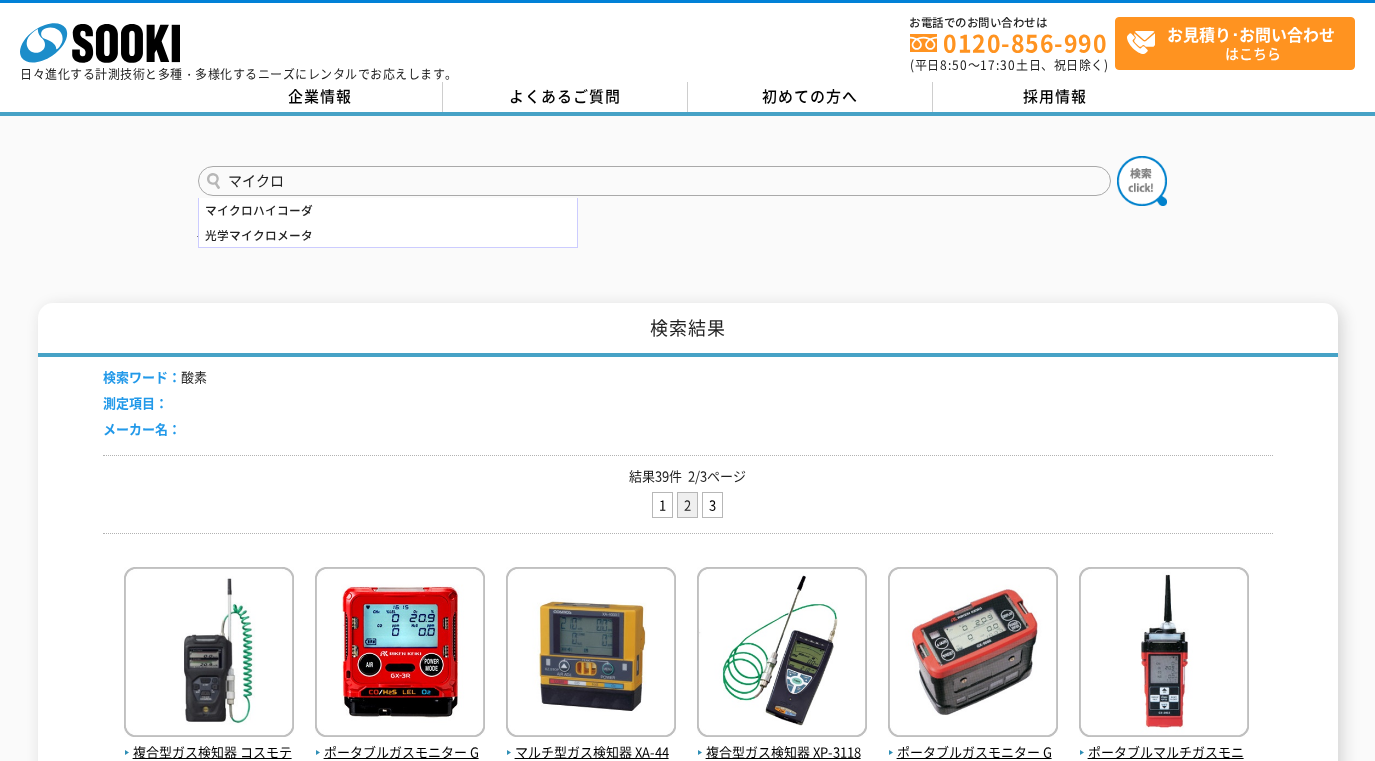 type on "マイクロ" 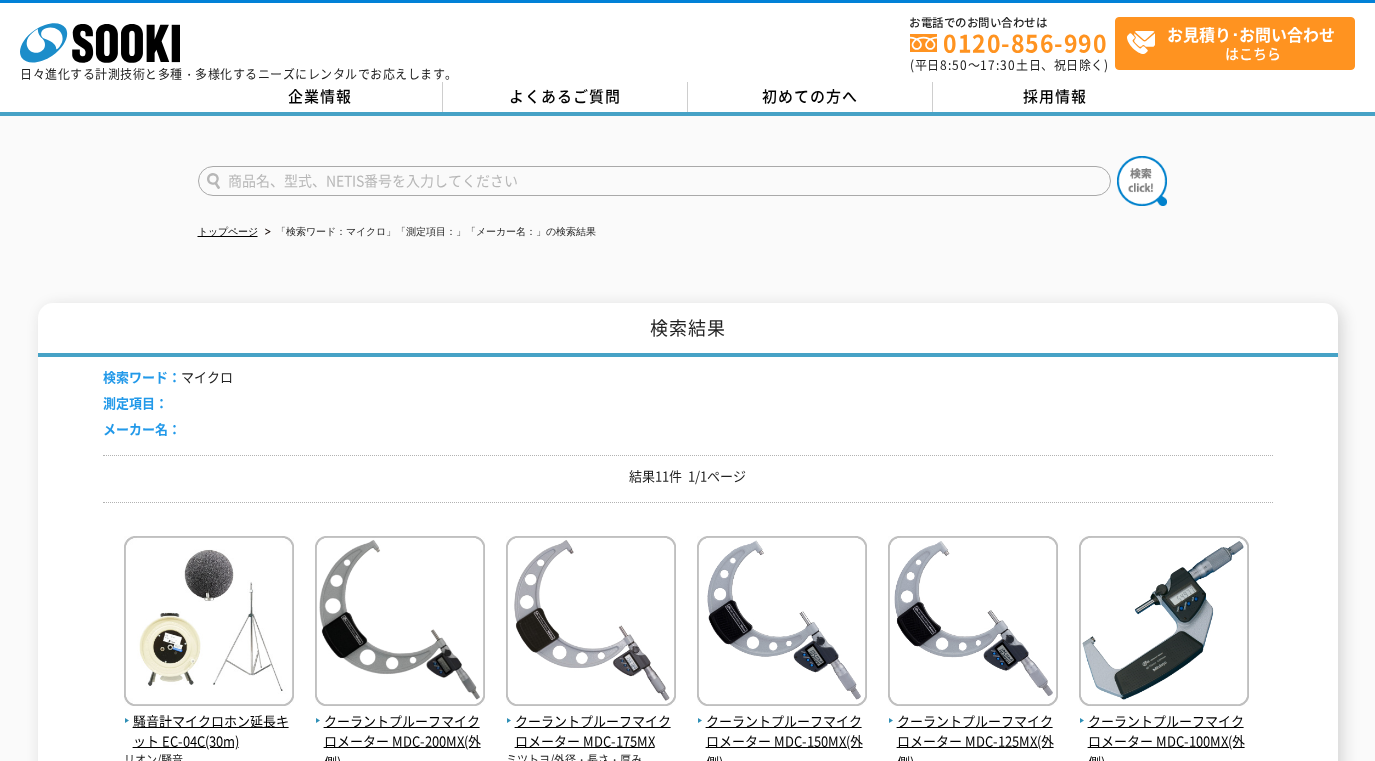 scroll, scrollTop: 0, scrollLeft: 0, axis: both 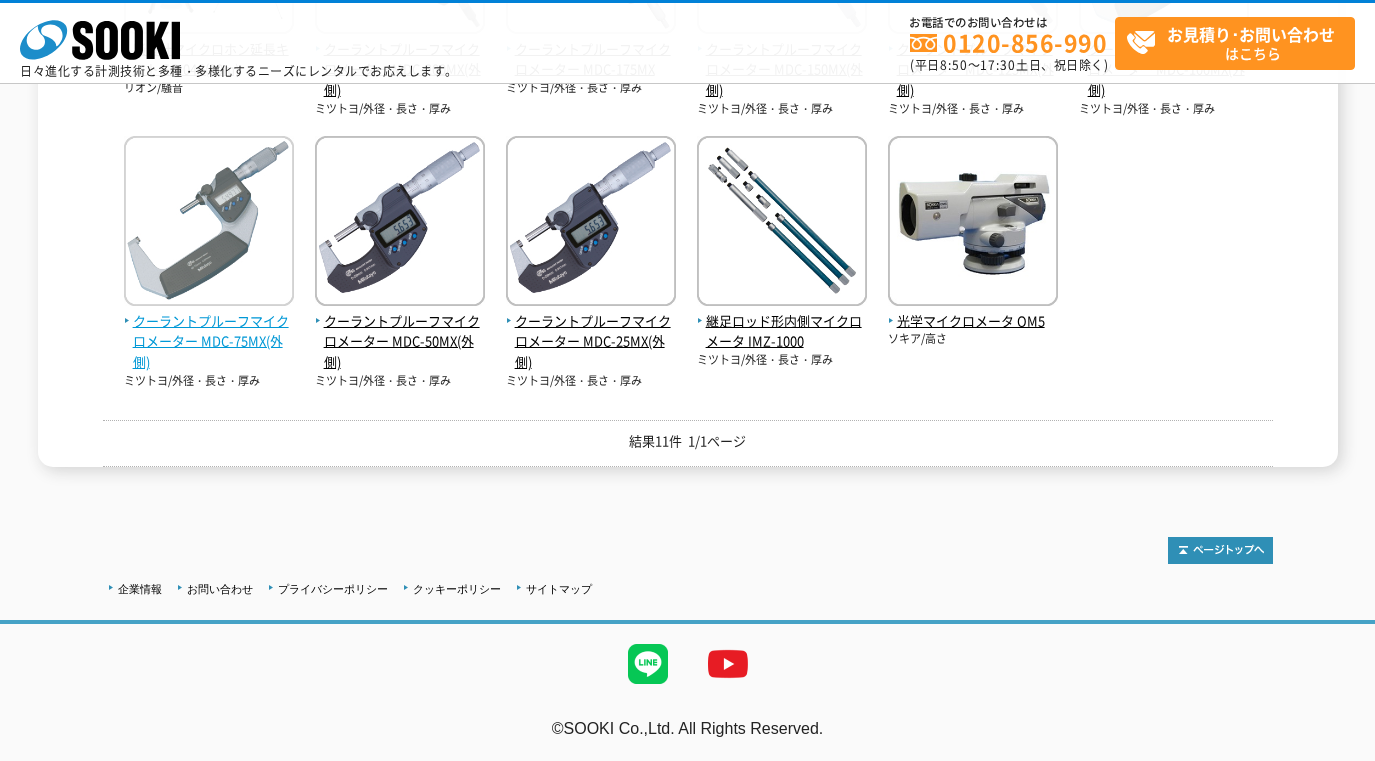 click on "クーラントプルーフマイクロメーター MDC-75MX(外側)" at bounding box center (209, 342) 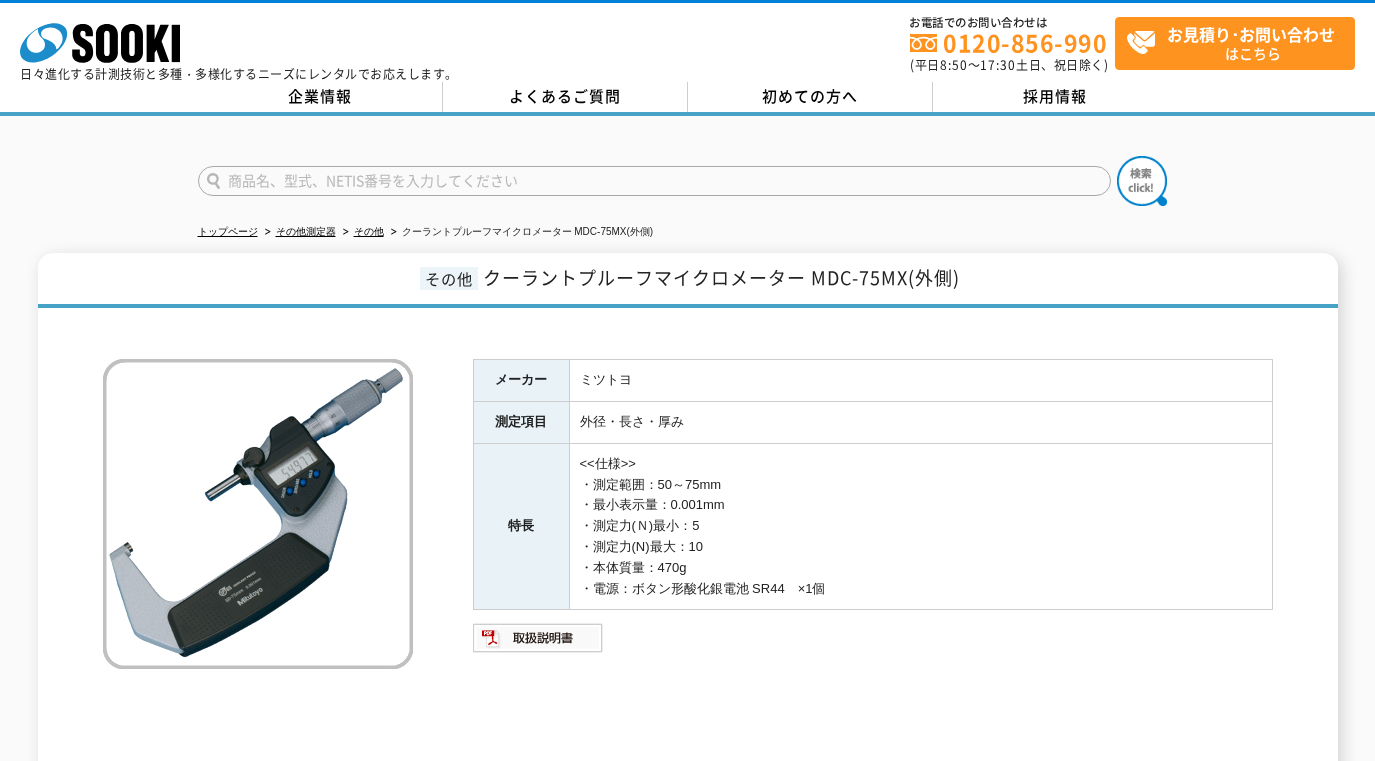 scroll, scrollTop: 0, scrollLeft: 0, axis: both 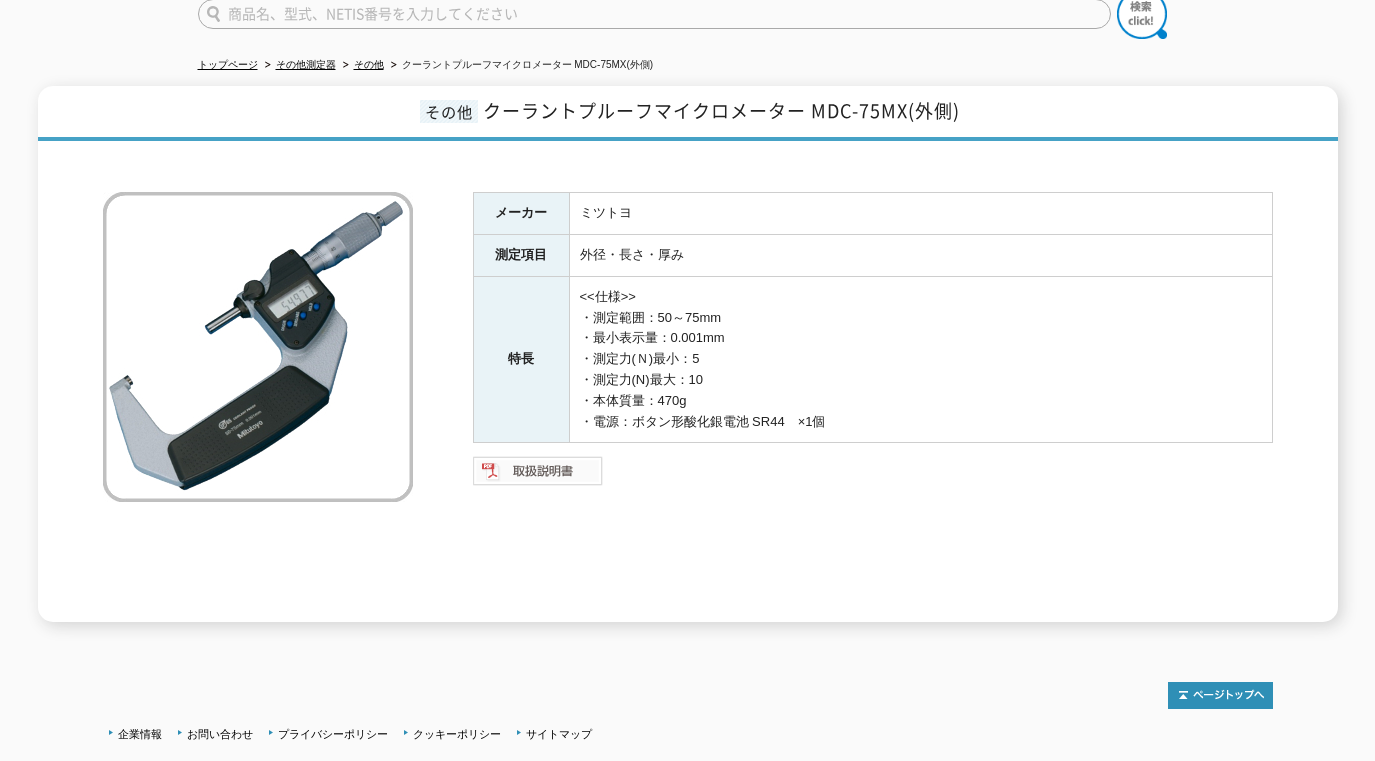 click at bounding box center (538, 471) 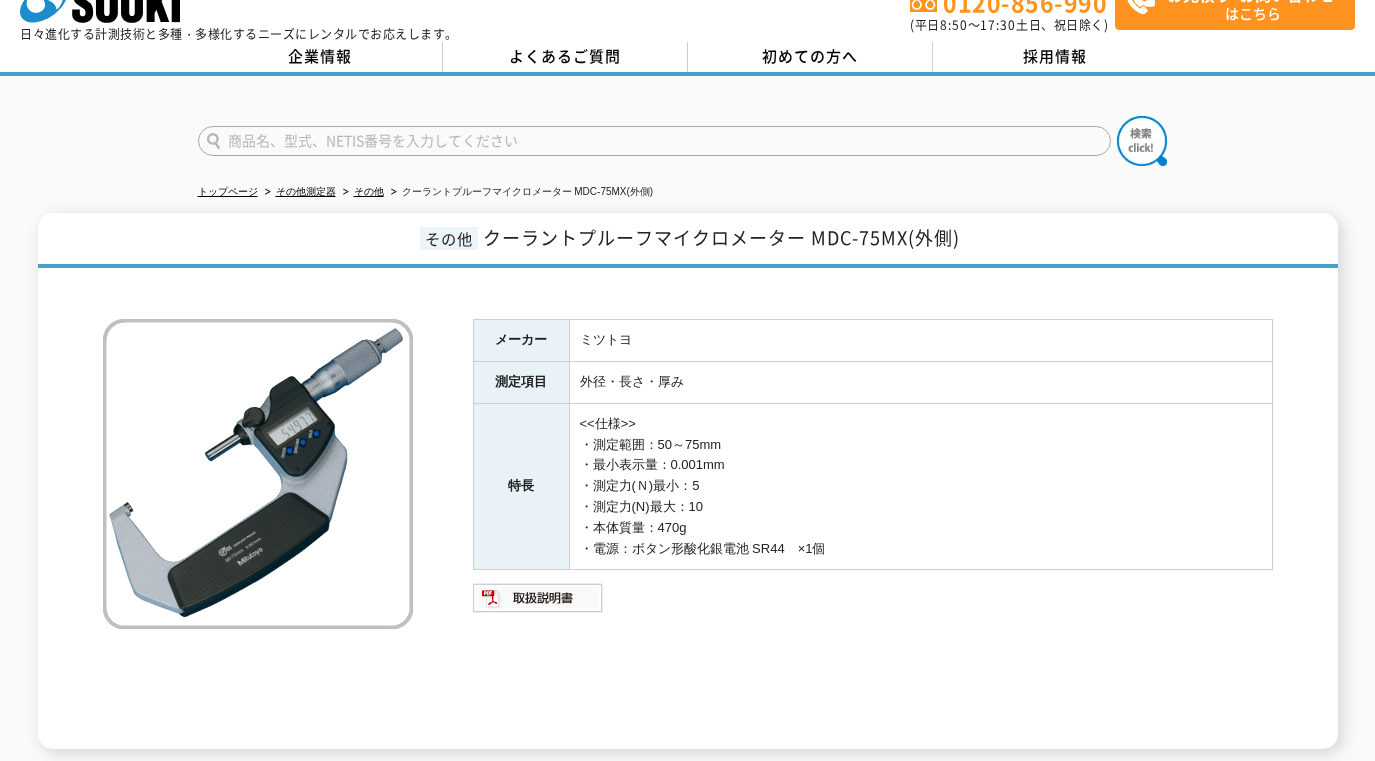 scroll, scrollTop: 0, scrollLeft: 0, axis: both 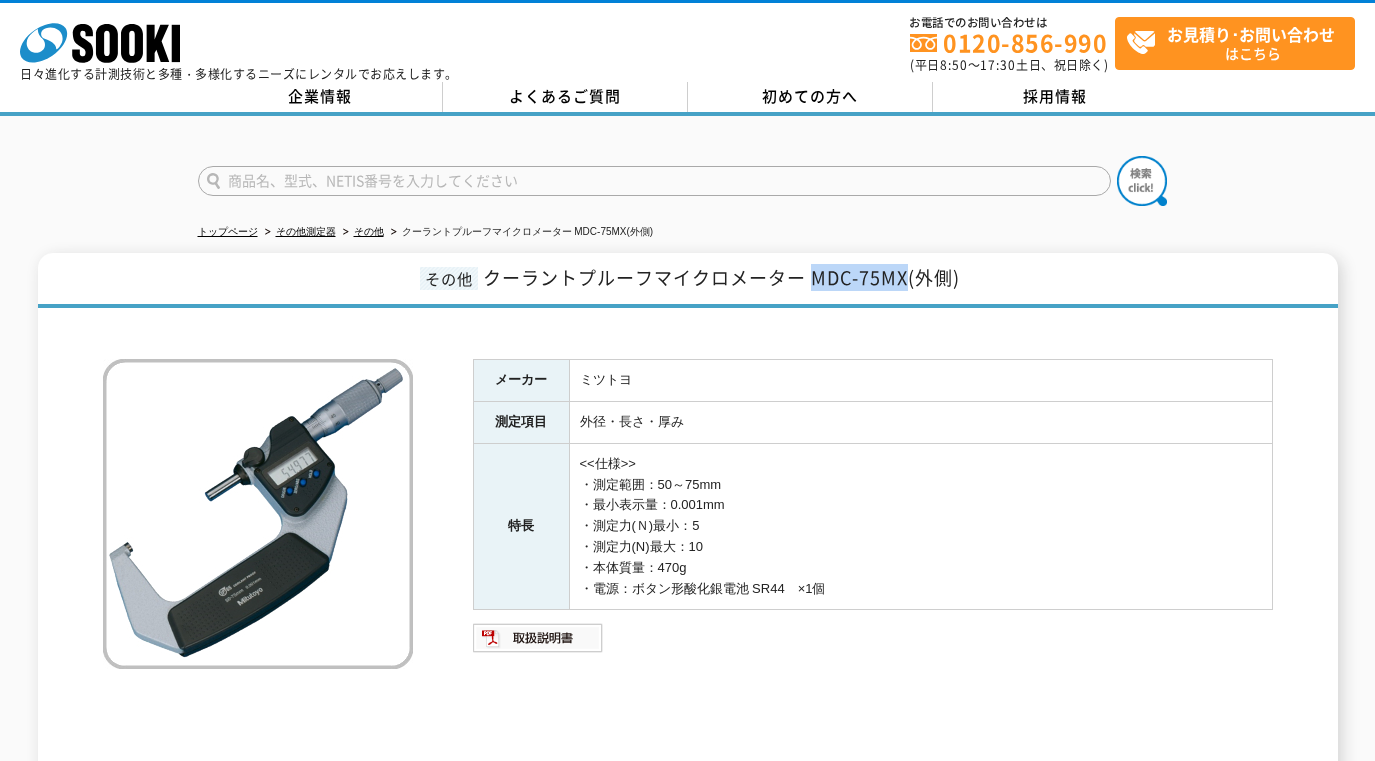 drag, startPoint x: 815, startPoint y: 281, endPoint x: 910, endPoint y: 274, distance: 95.257545 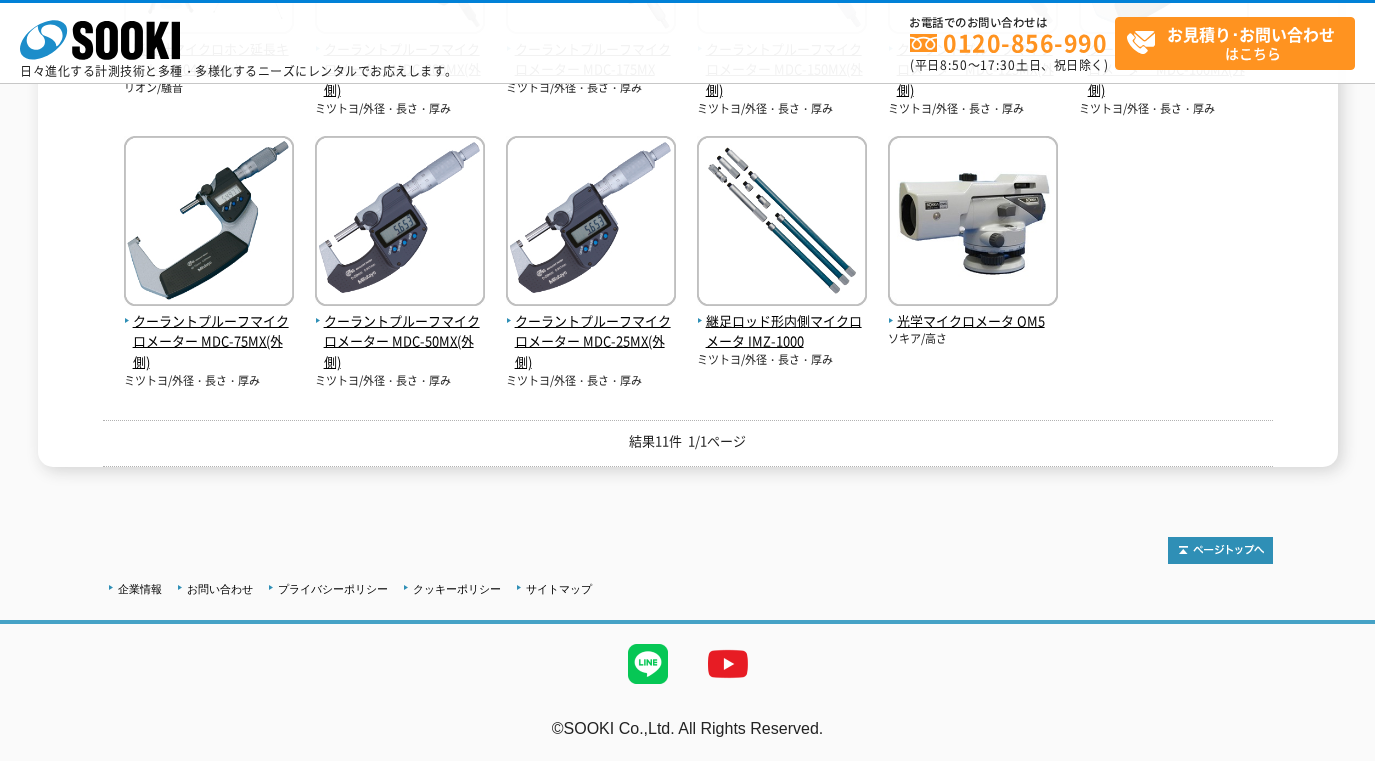 scroll, scrollTop: 0, scrollLeft: 0, axis: both 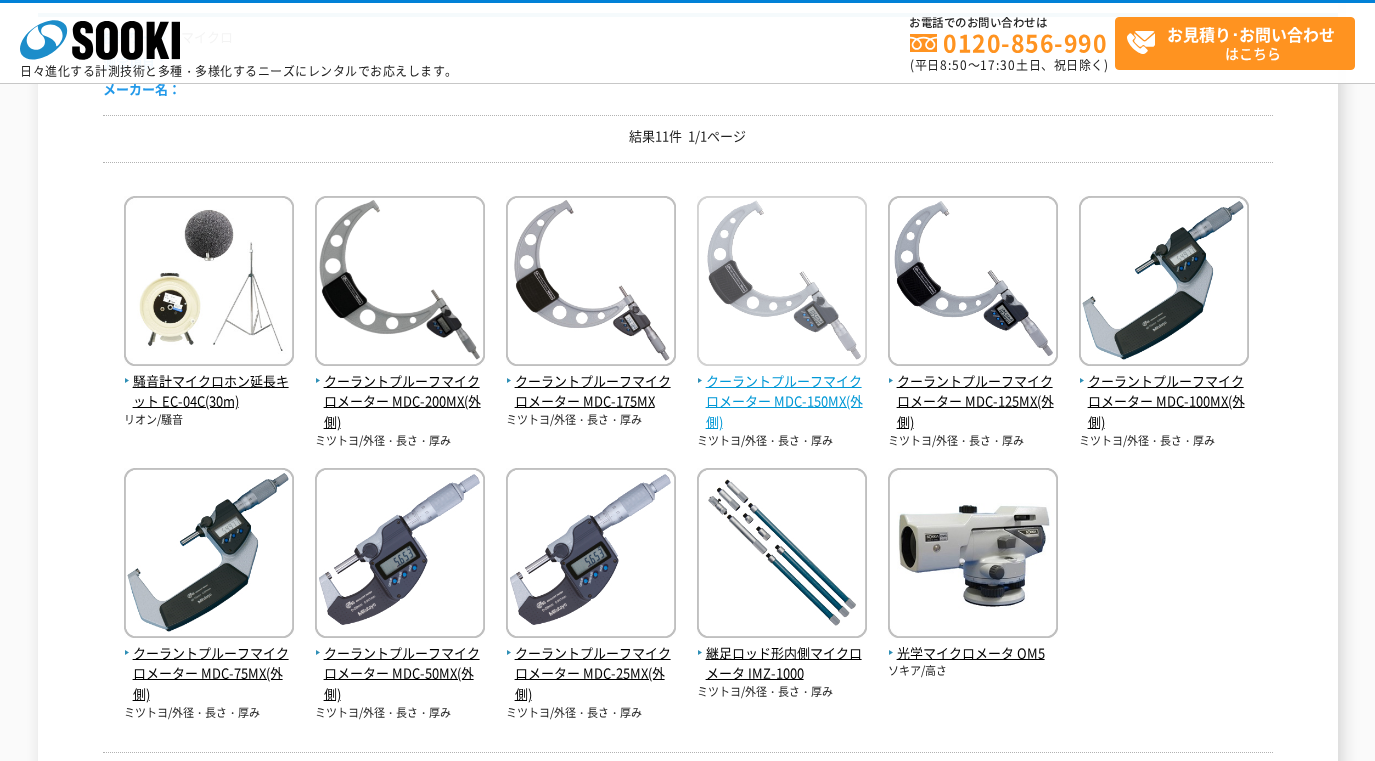click at bounding box center [782, 283] 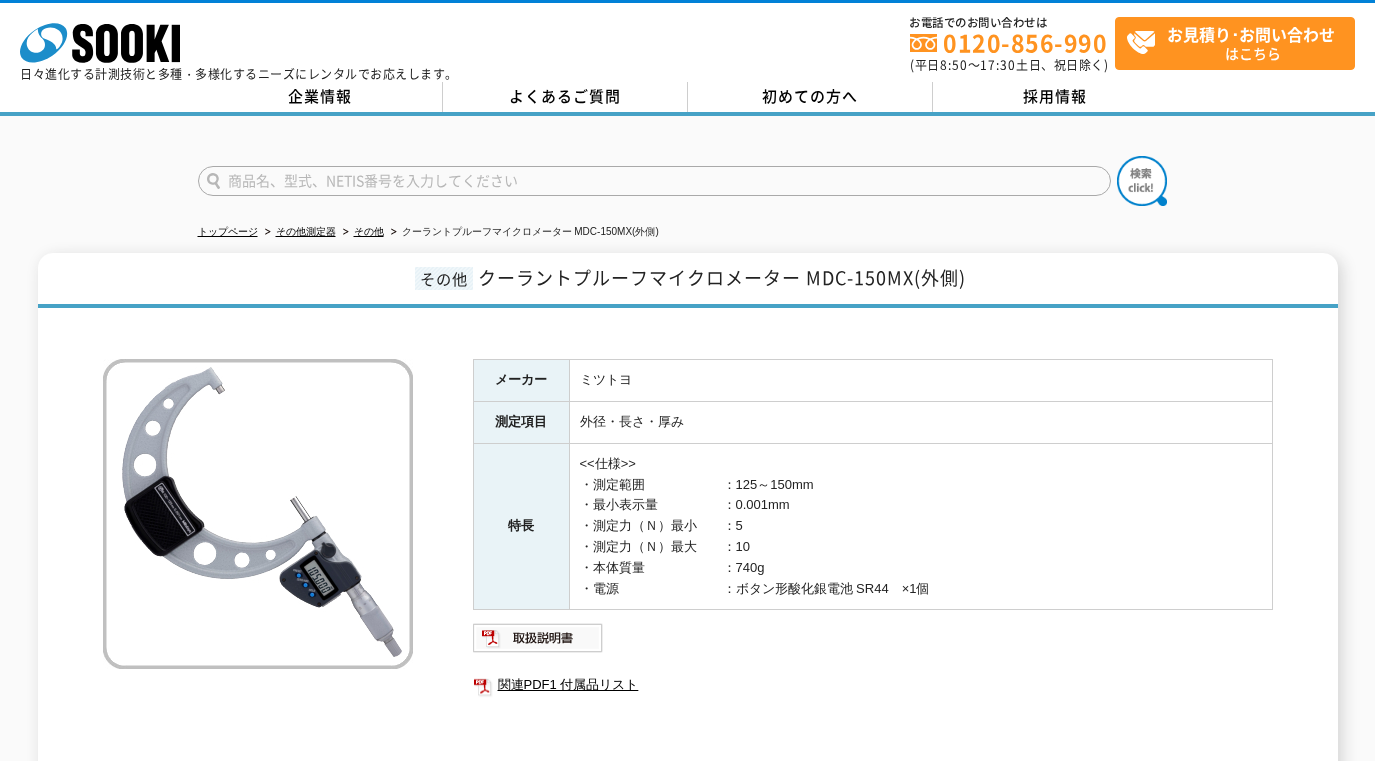 scroll, scrollTop: 0, scrollLeft: 0, axis: both 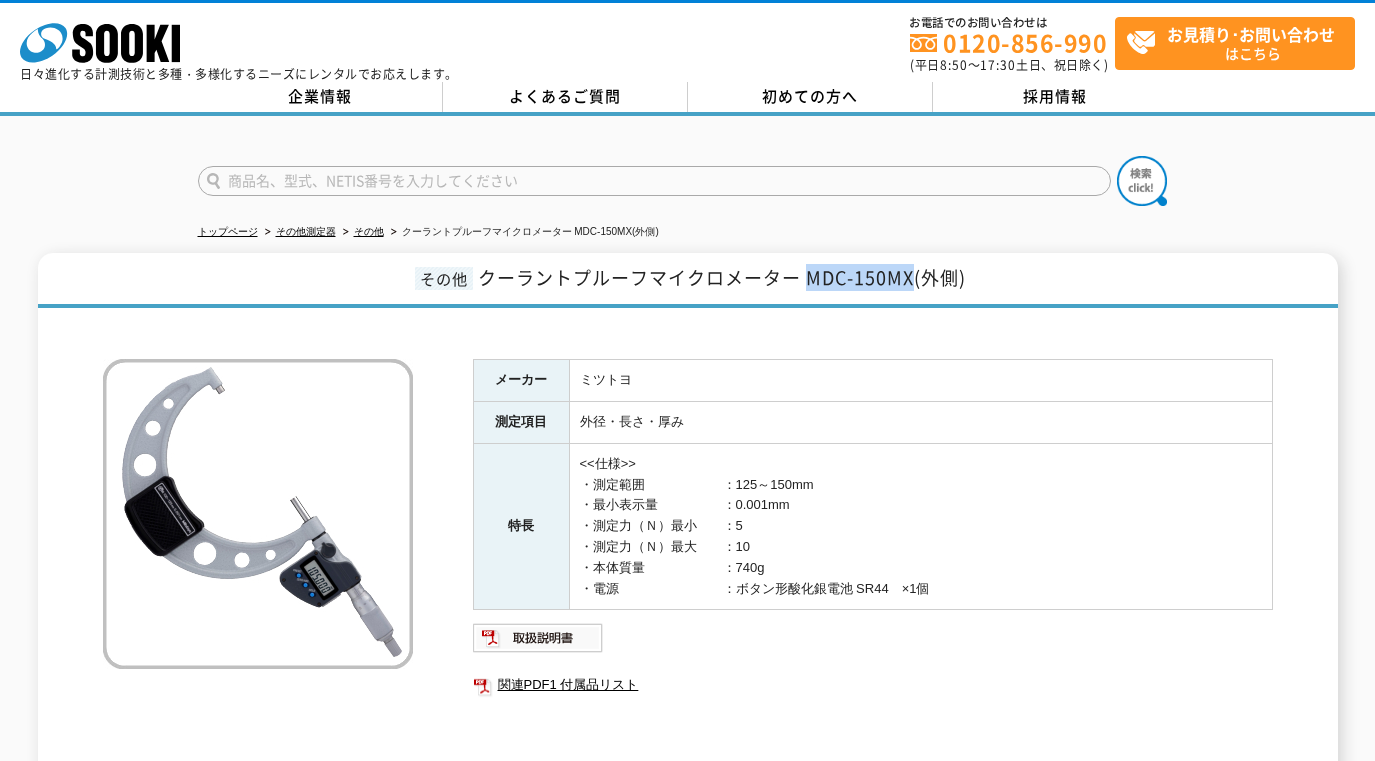 drag, startPoint x: 807, startPoint y: 277, endPoint x: 912, endPoint y: 274, distance: 105.04285 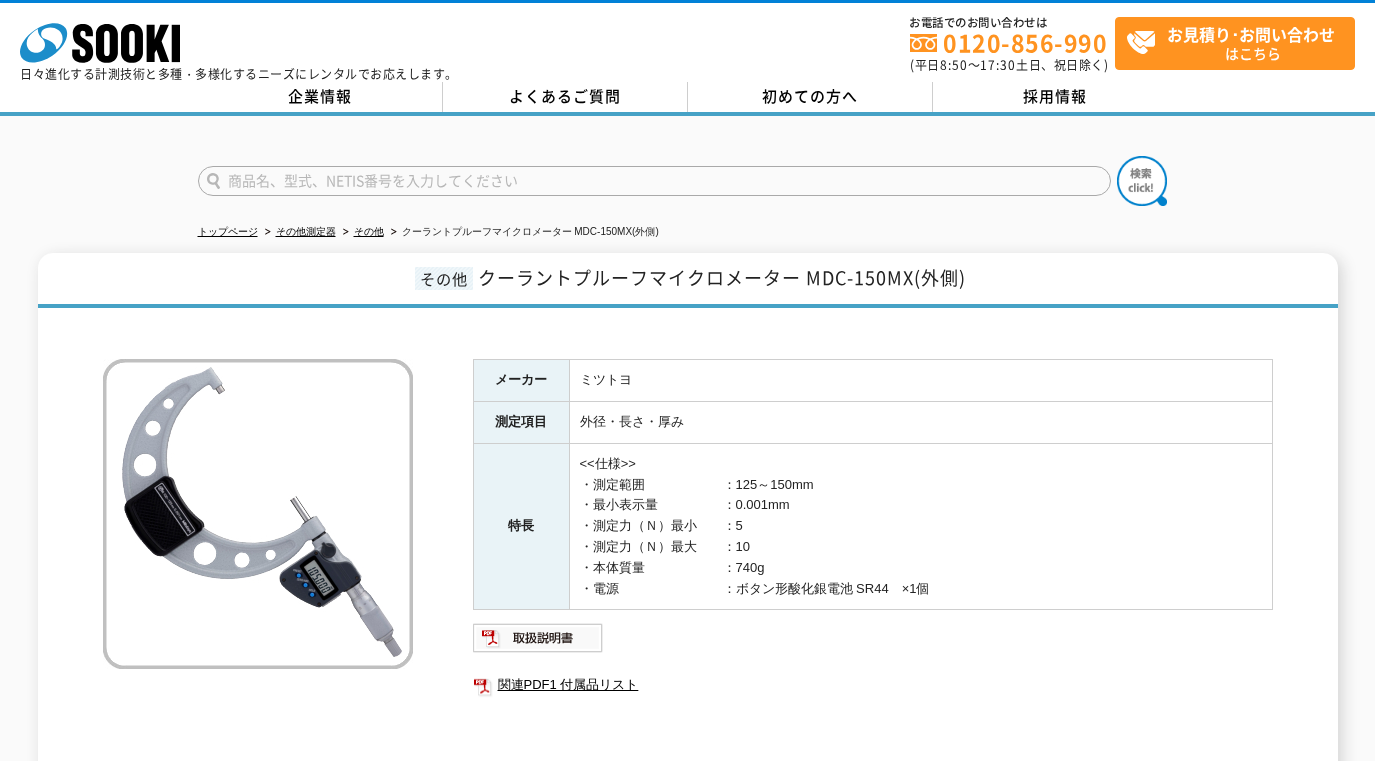 click at bounding box center [687, 164] 